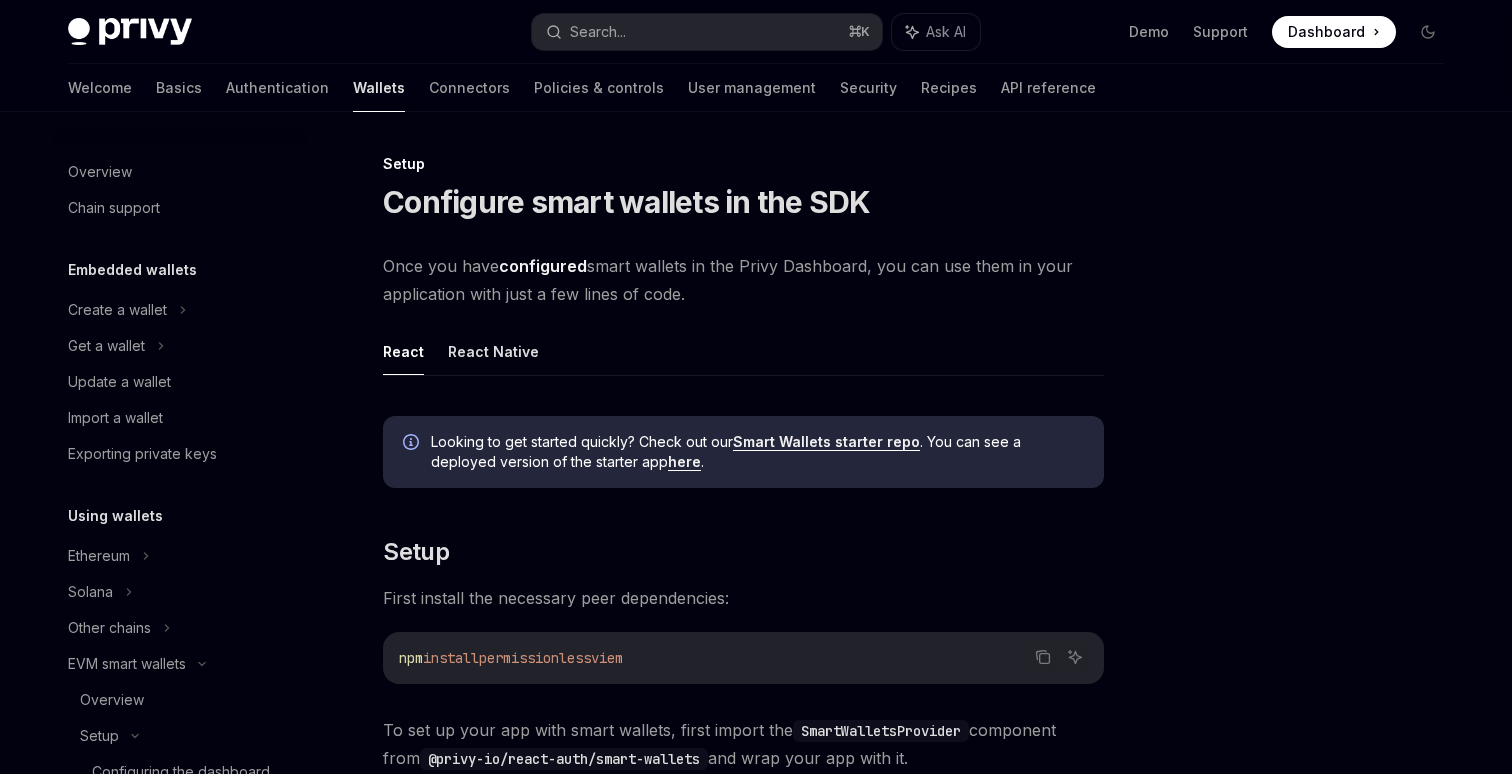 scroll, scrollTop: 584, scrollLeft: 0, axis: vertical 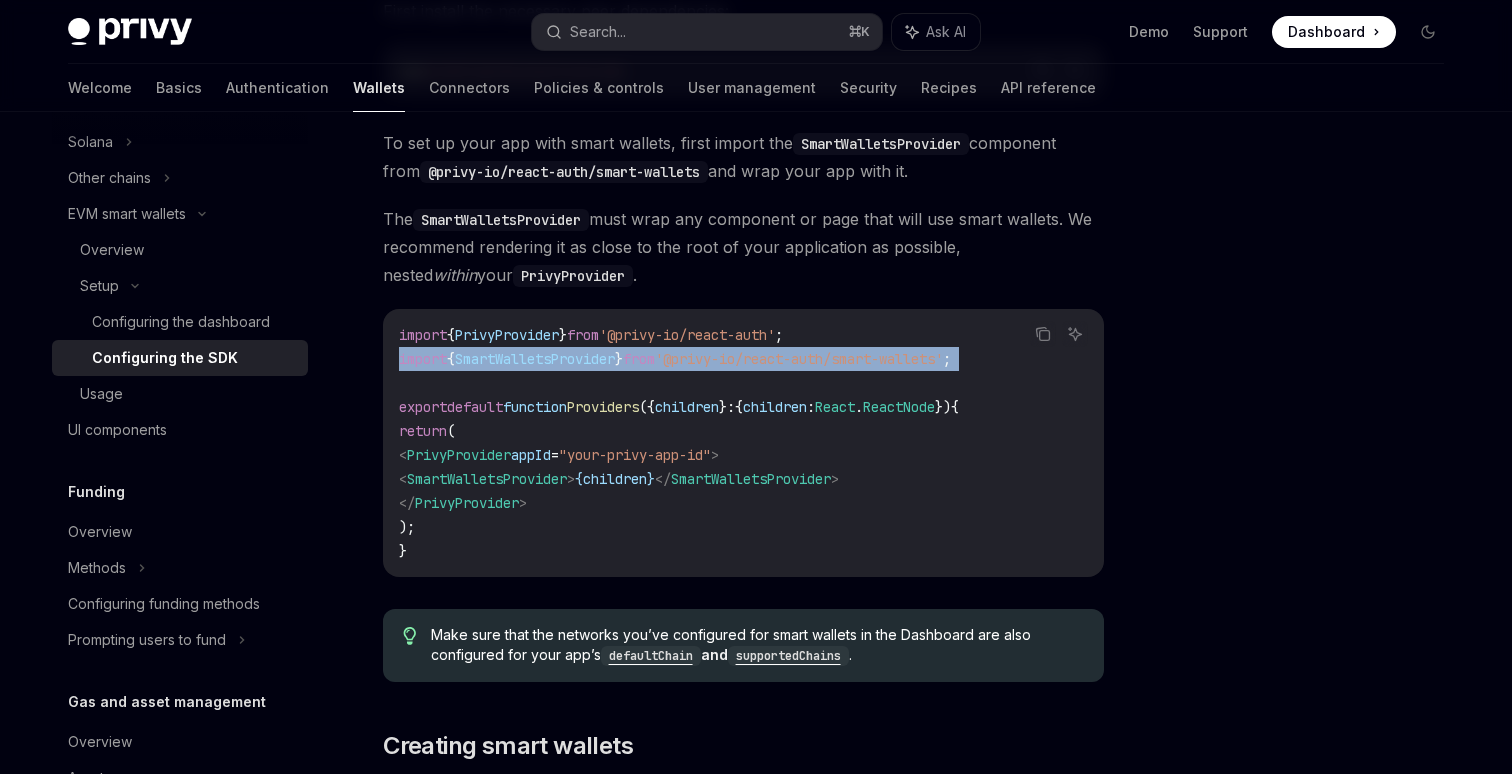 drag, startPoint x: 422, startPoint y: 376, endPoint x: 397, endPoint y: 364, distance: 27.730848 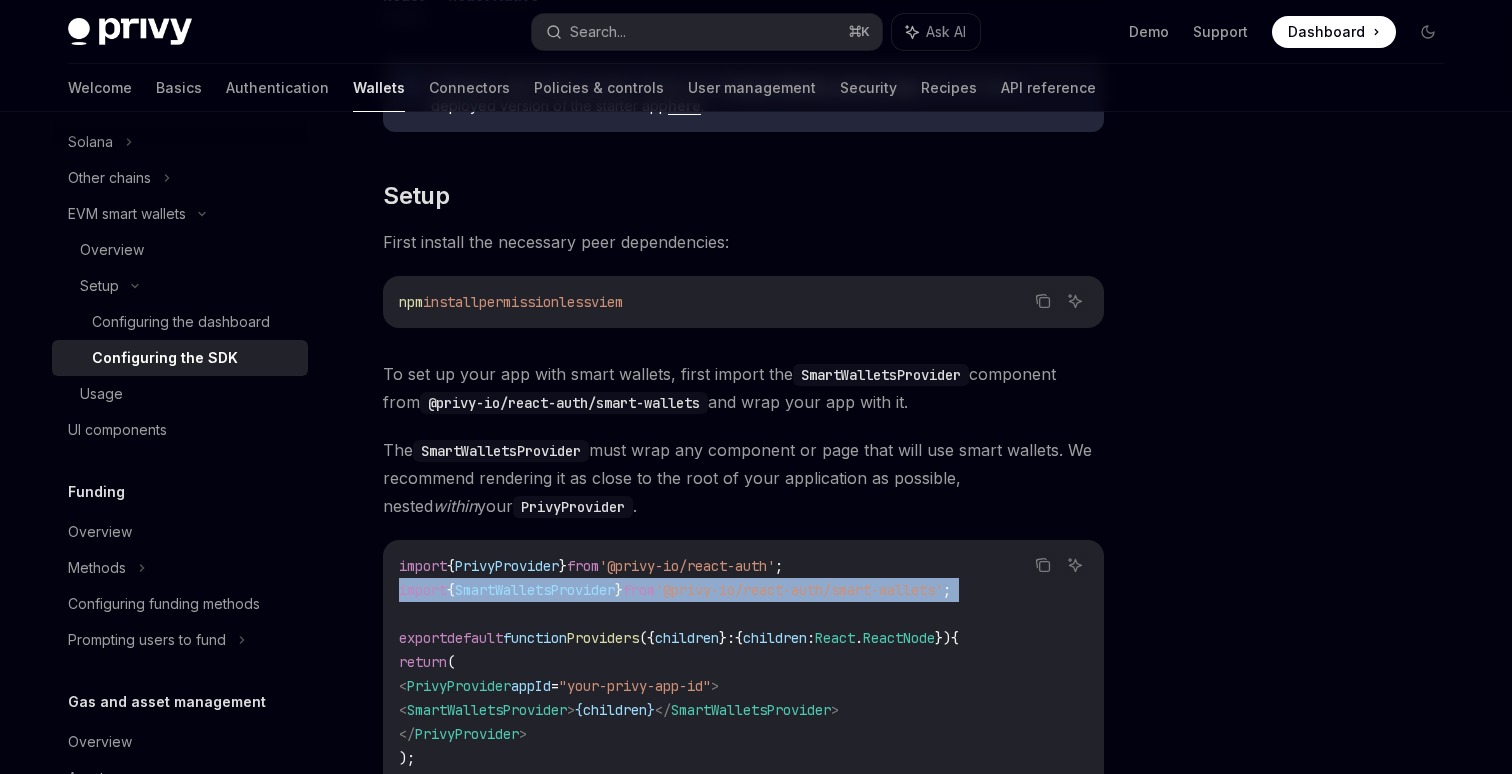 scroll, scrollTop: 0, scrollLeft: 0, axis: both 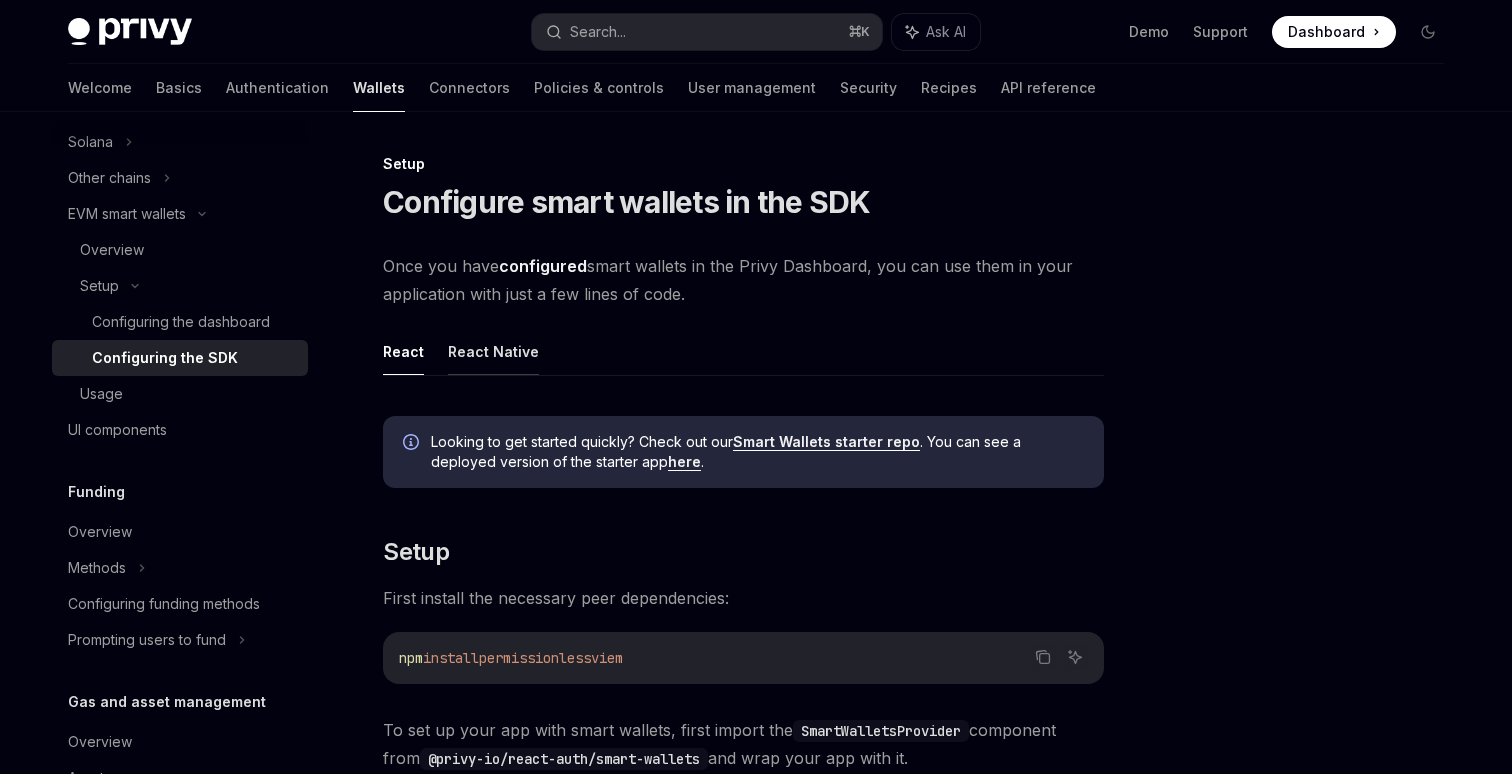 click on "React Native" at bounding box center [493, 351] 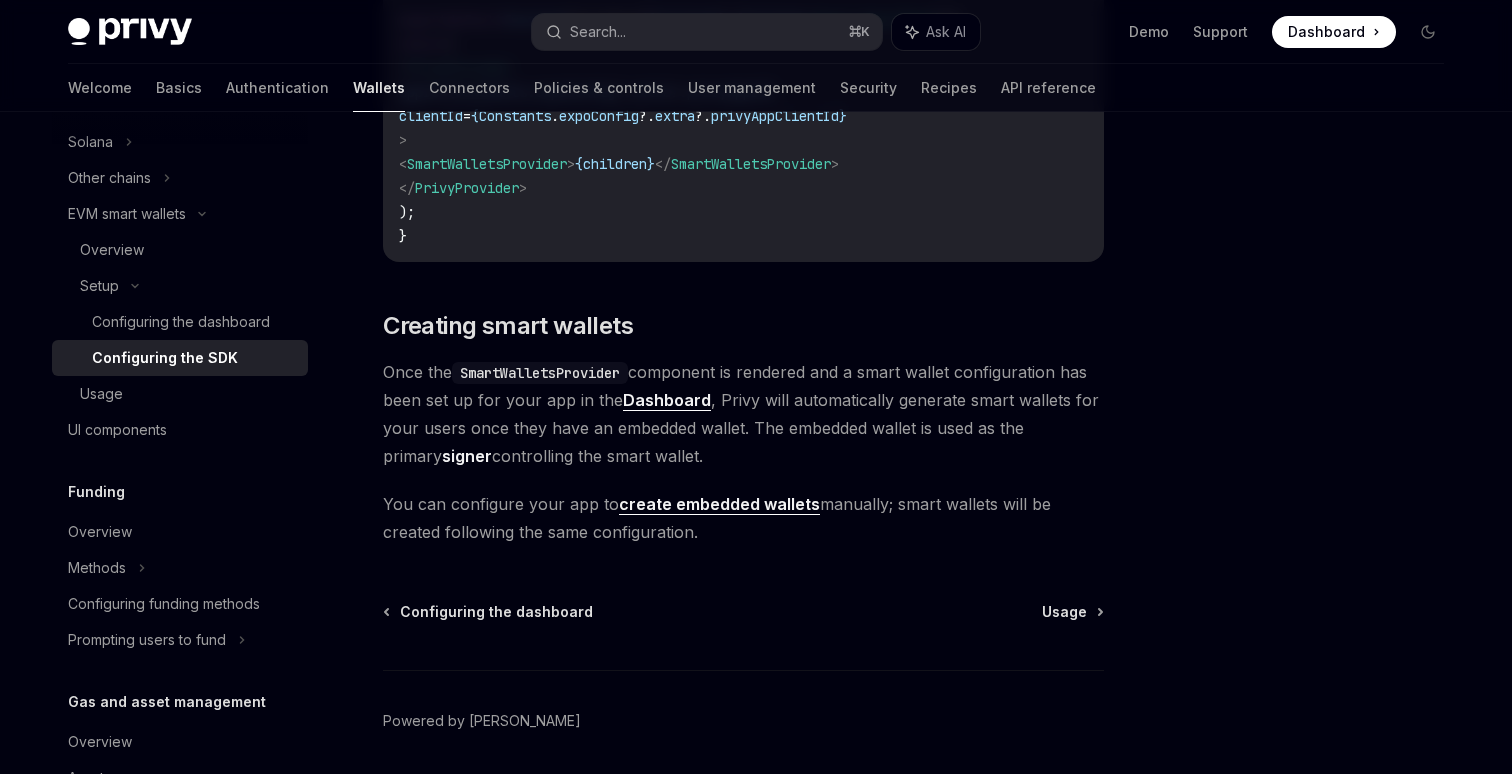 scroll, scrollTop: 1566, scrollLeft: 0, axis: vertical 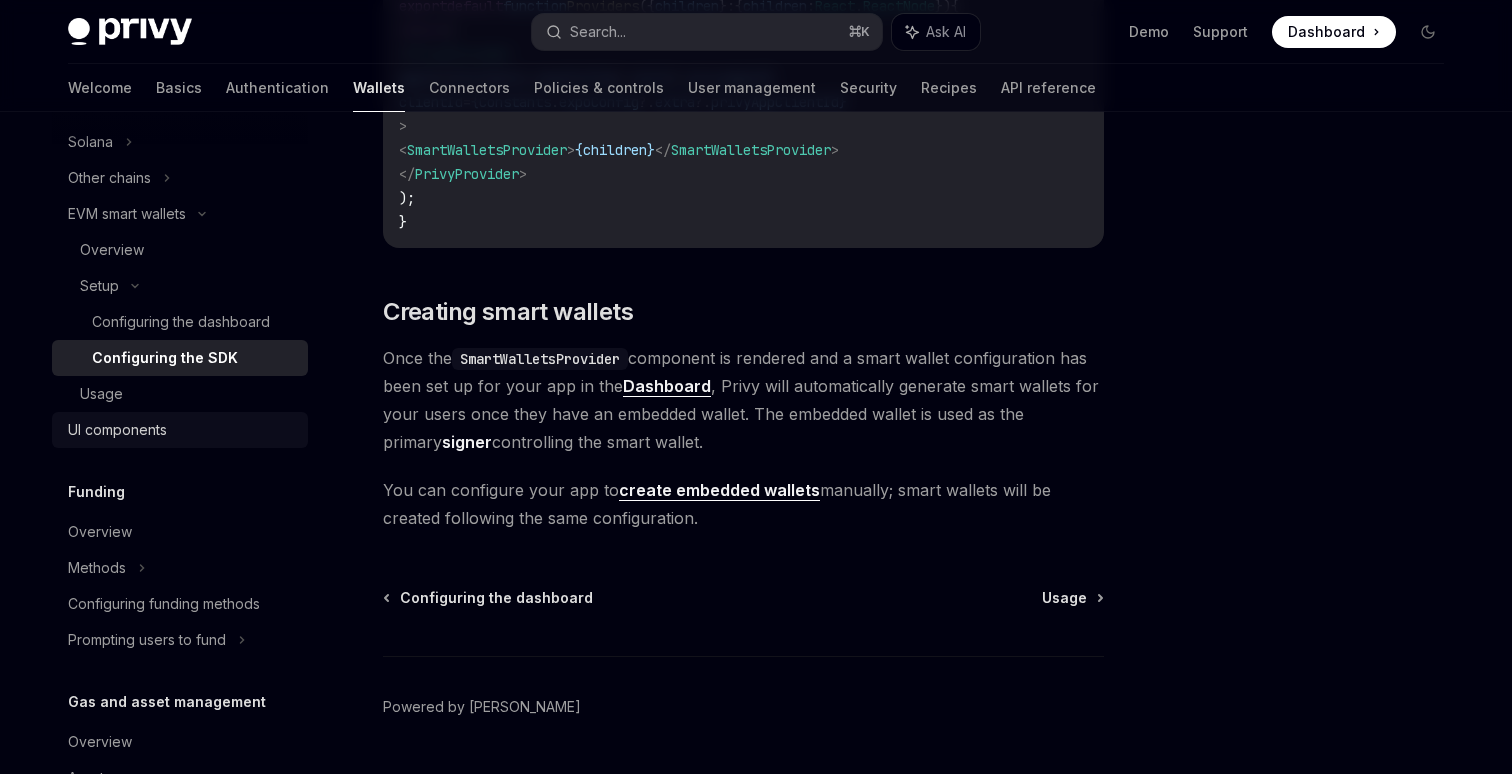 click on "UI components" at bounding box center [117, 430] 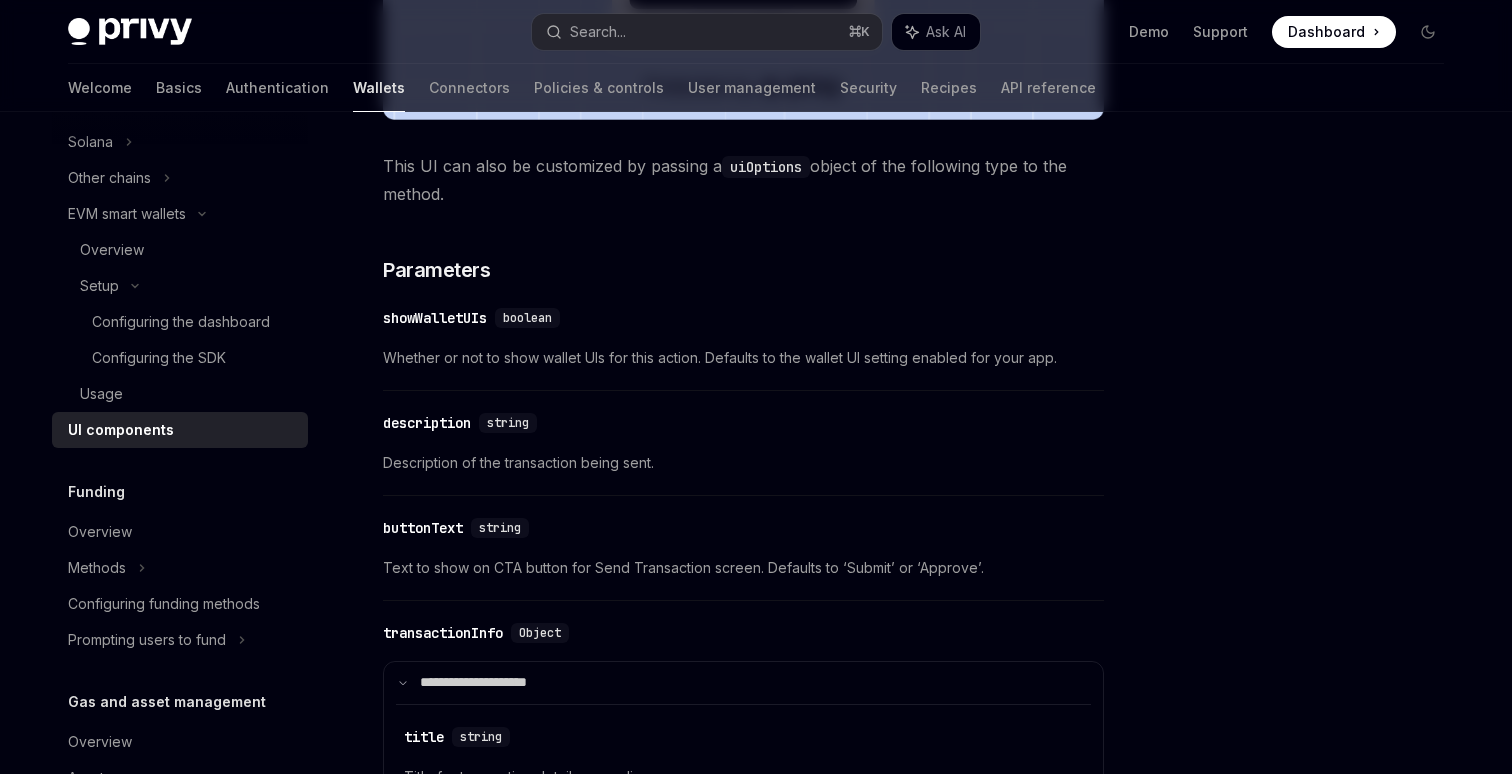 scroll, scrollTop: 2365, scrollLeft: 0, axis: vertical 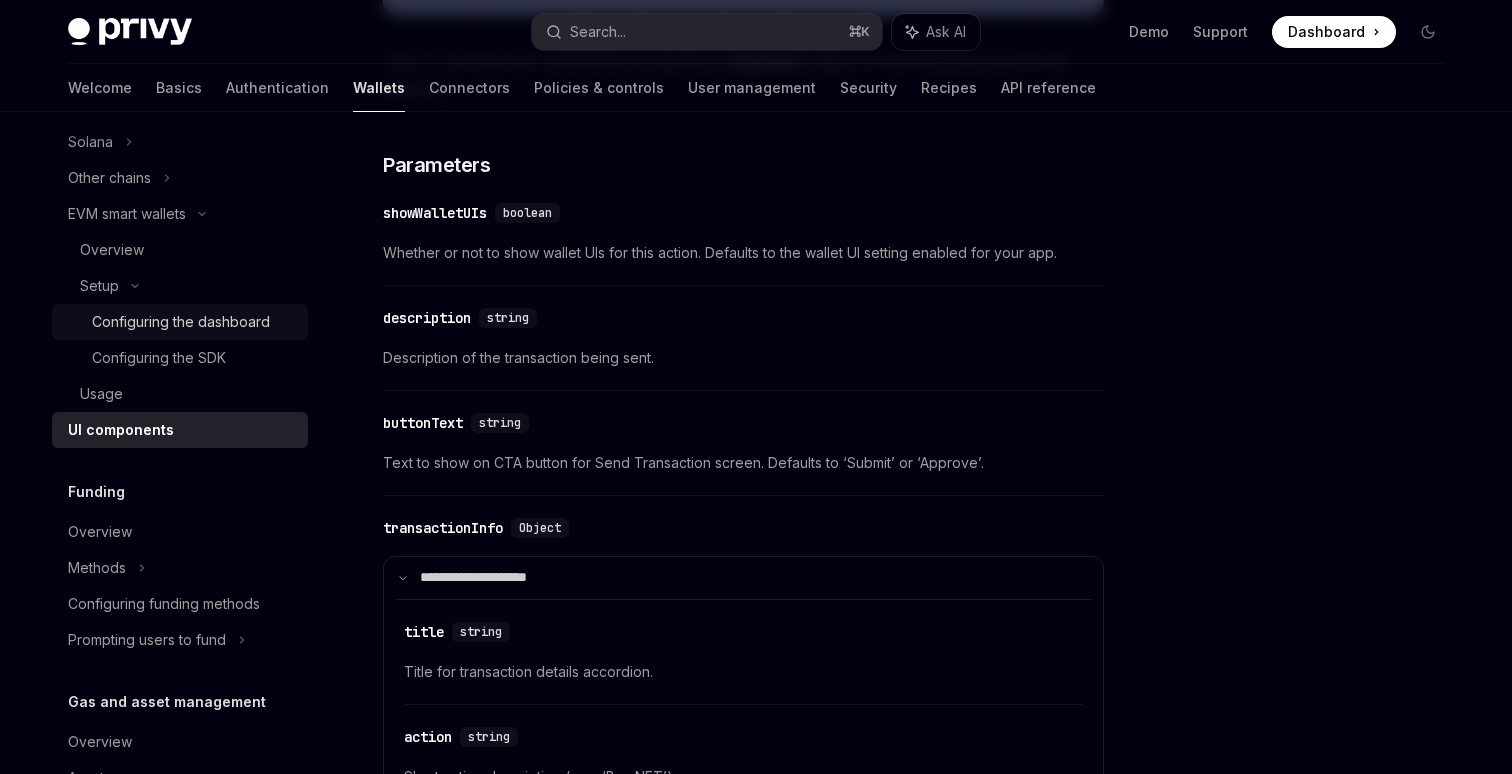 click on "Configuring the dashboard" at bounding box center (180, 322) 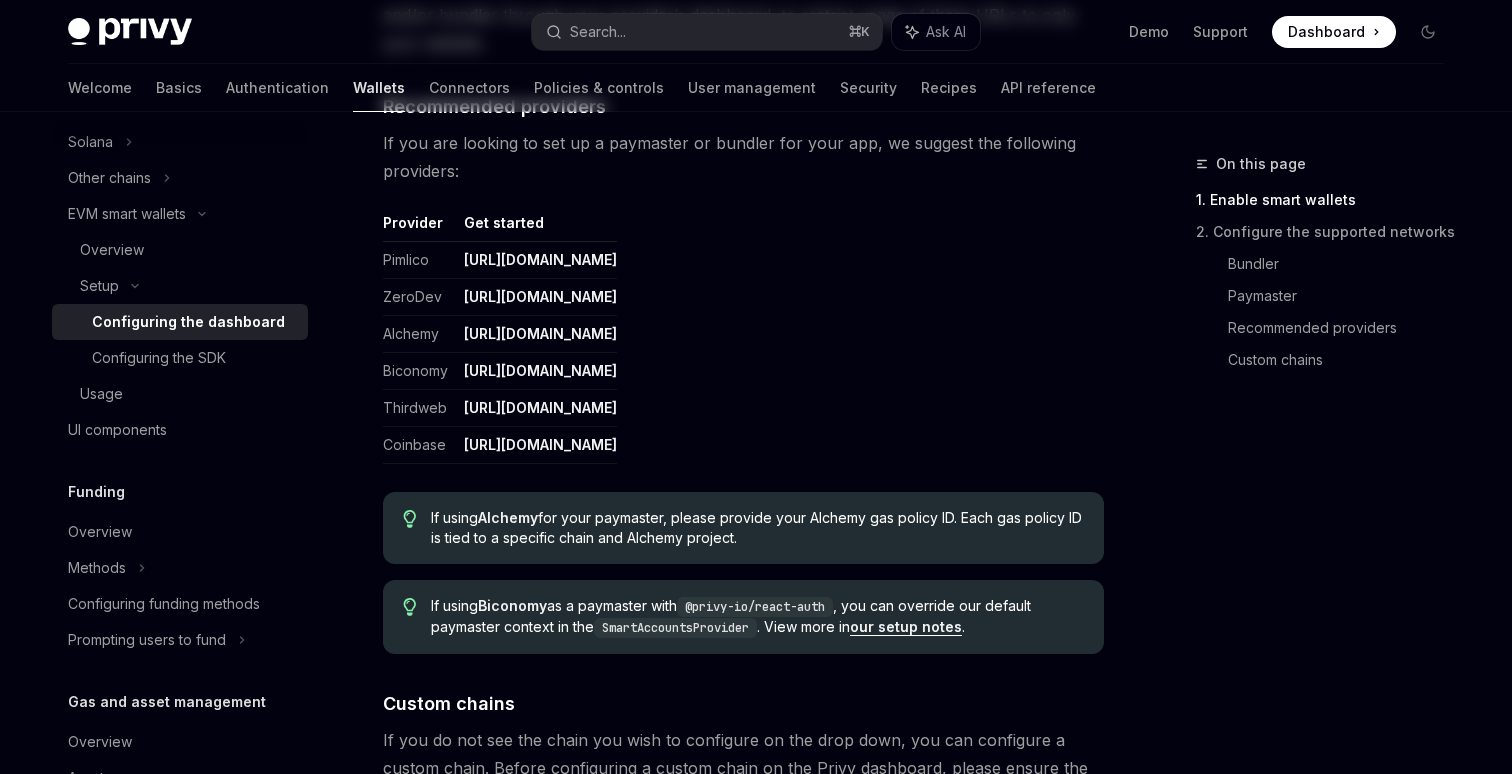 scroll, scrollTop: 0, scrollLeft: 0, axis: both 